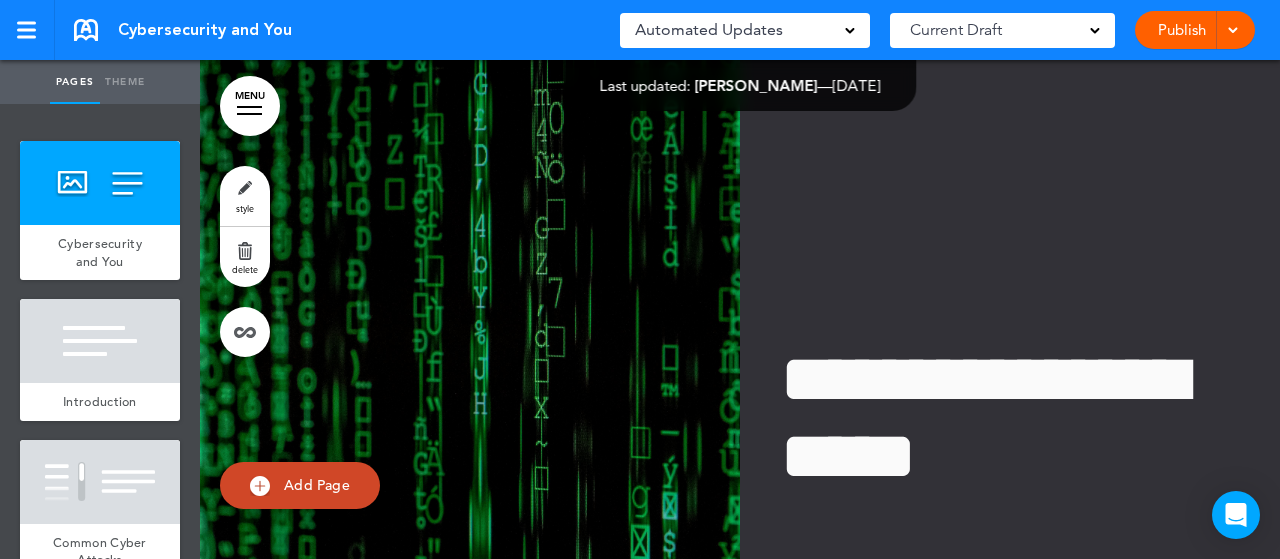 scroll, scrollTop: 0, scrollLeft: 0, axis: both 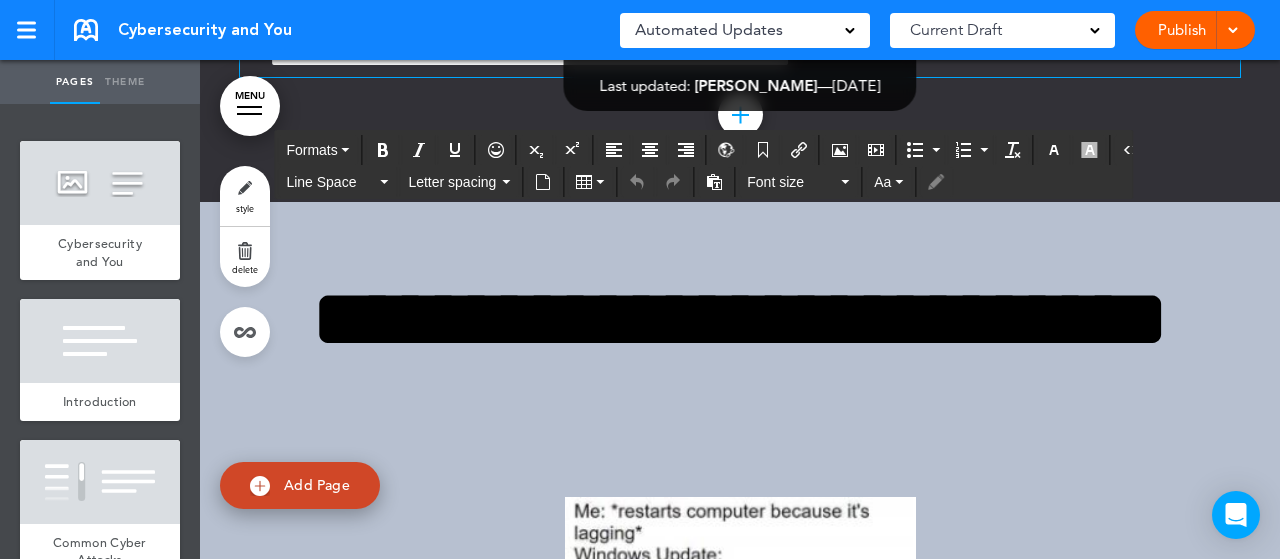 click on "**********" at bounding box center [737, -65] 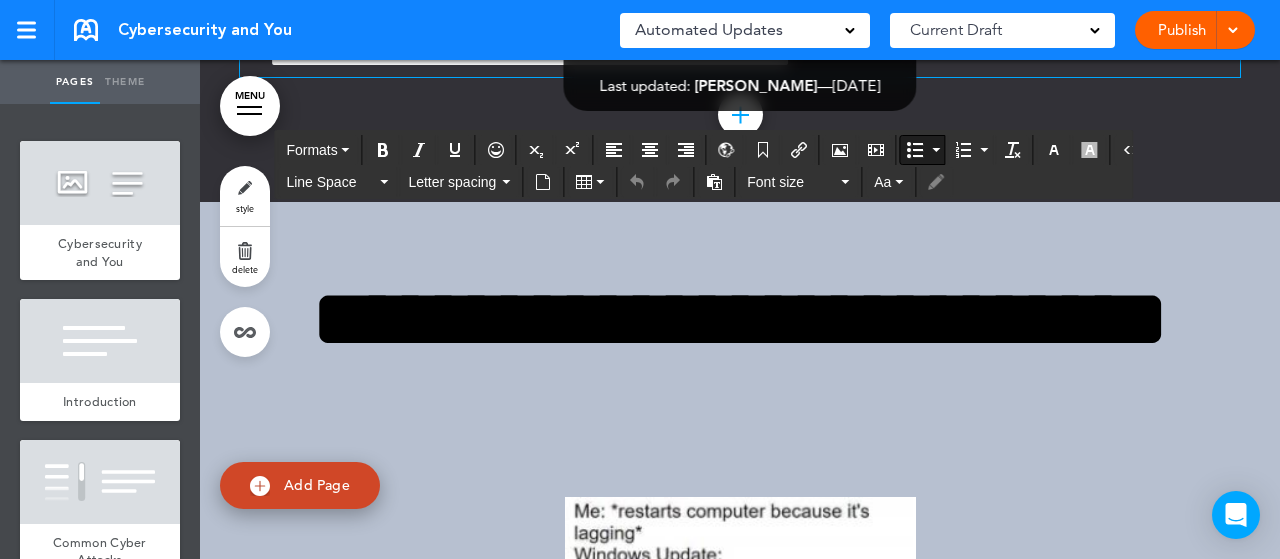 type 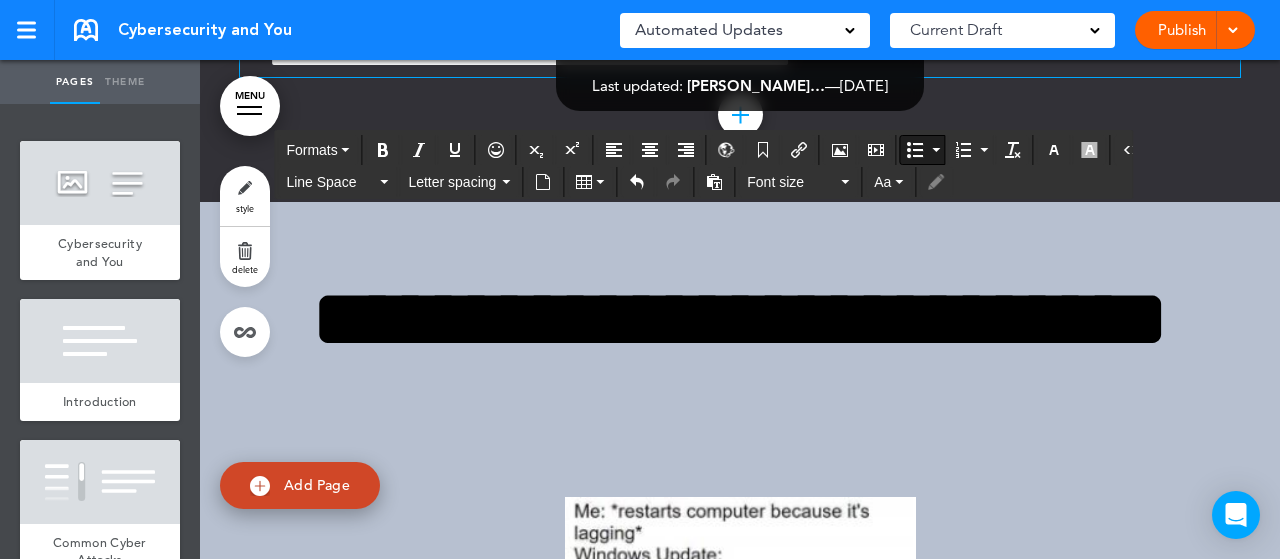 scroll, scrollTop: 15313, scrollLeft: 0, axis: vertical 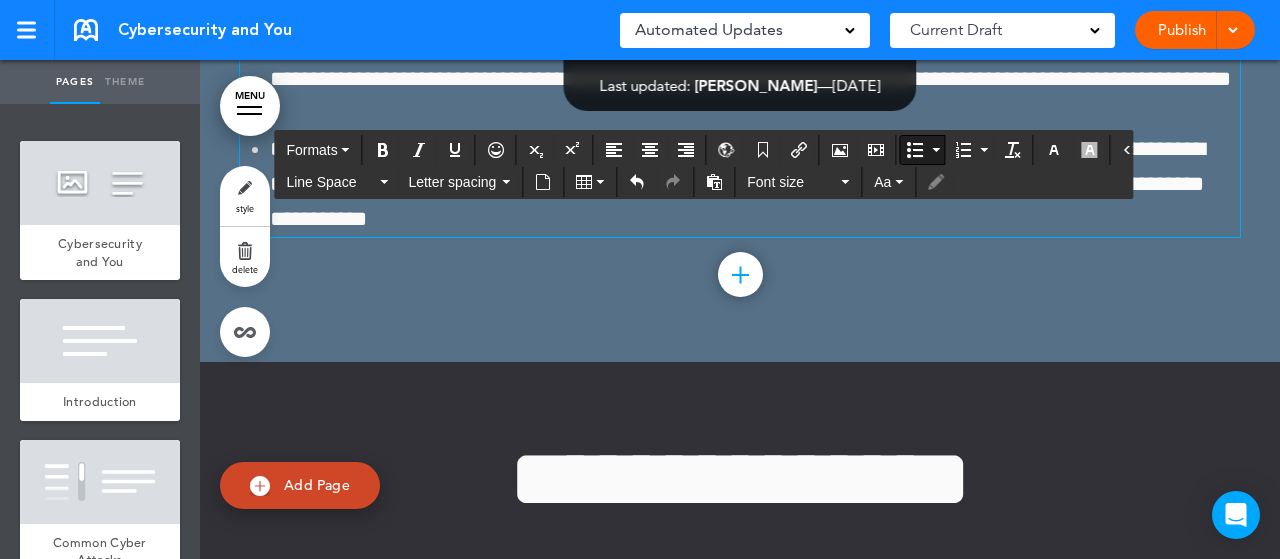 click on "**********" at bounding box center (606, -167) 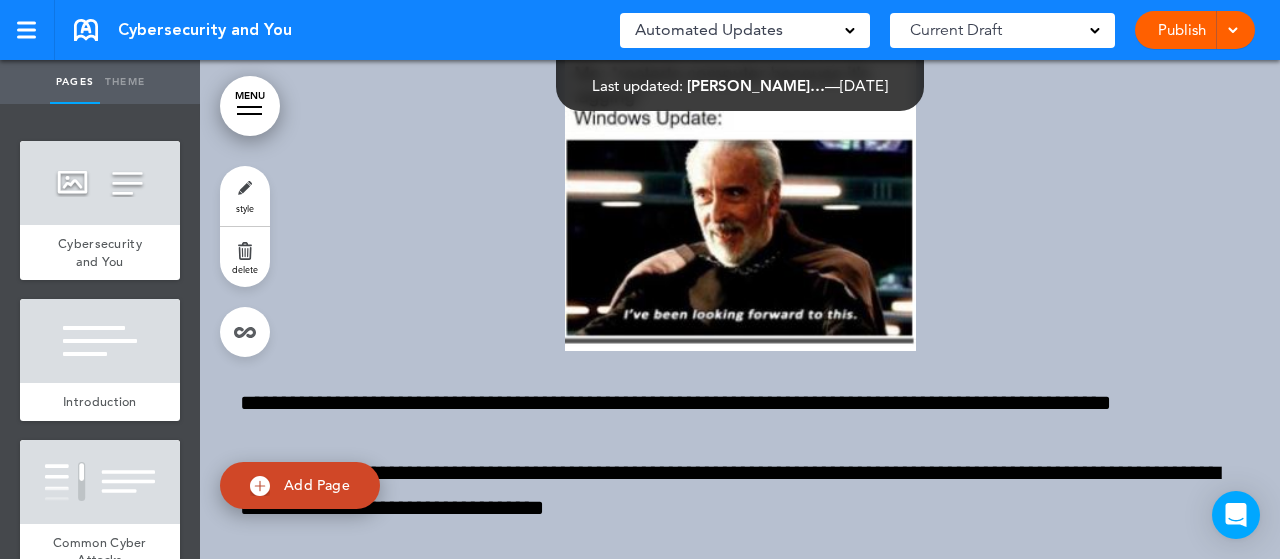 scroll, scrollTop: 15313, scrollLeft: 0, axis: vertical 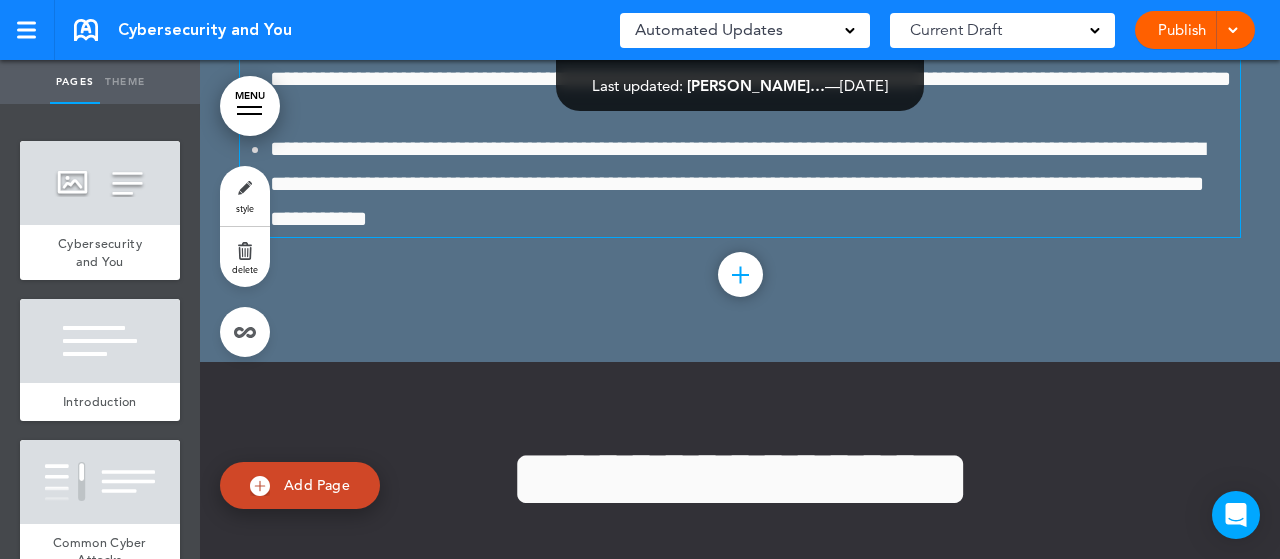 click on "**********" at bounding box center (606, -167) 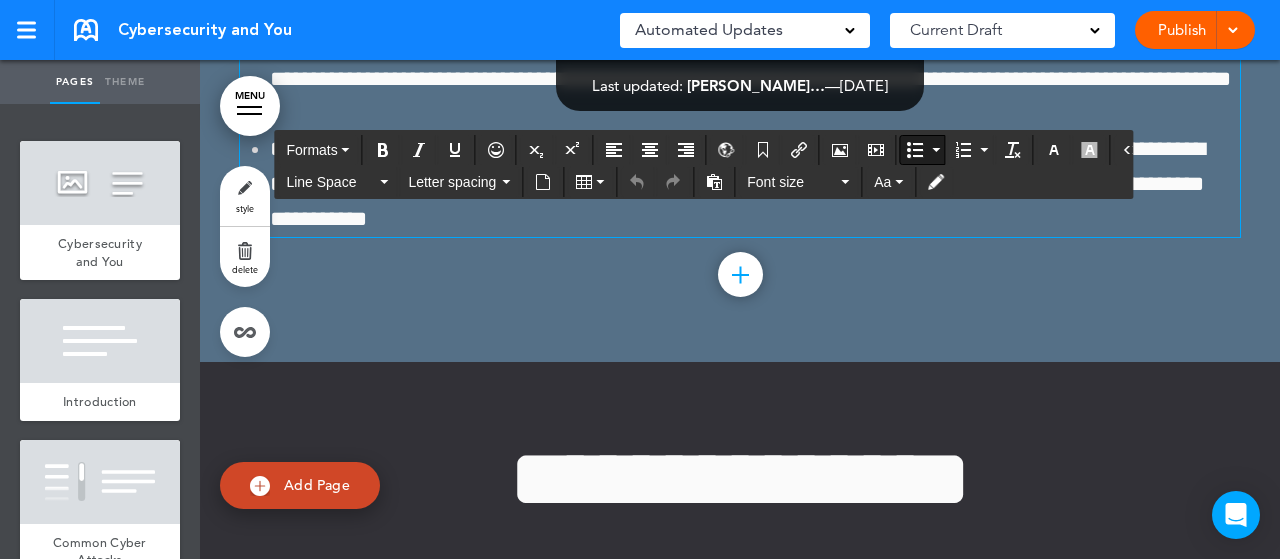 click on "**********" at bounding box center (606, -167) 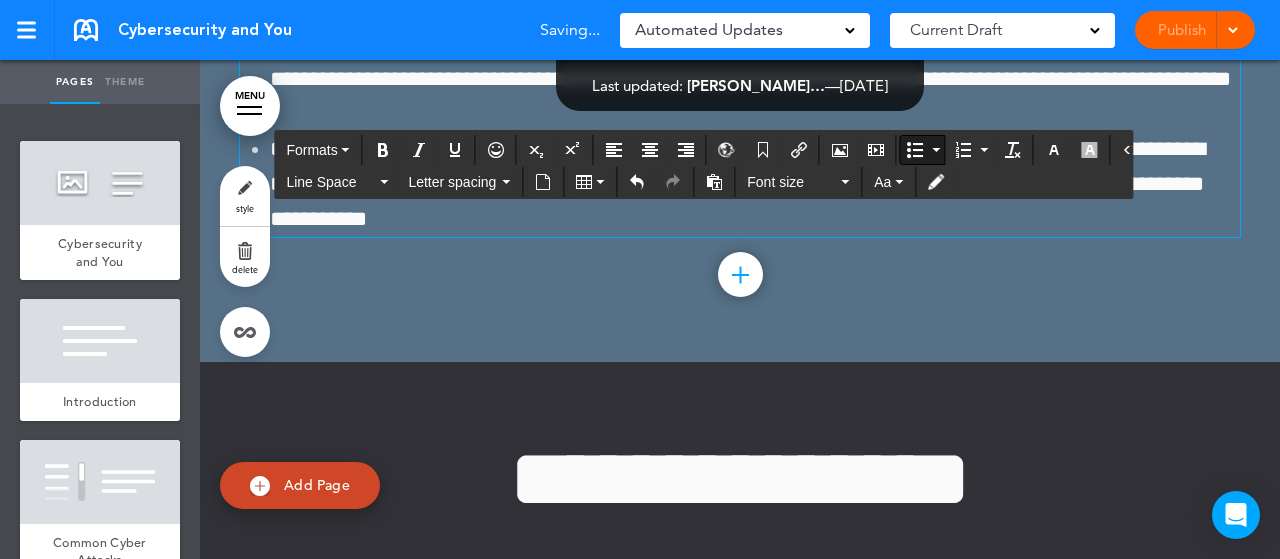 scroll, scrollTop: 12186, scrollLeft: 0, axis: vertical 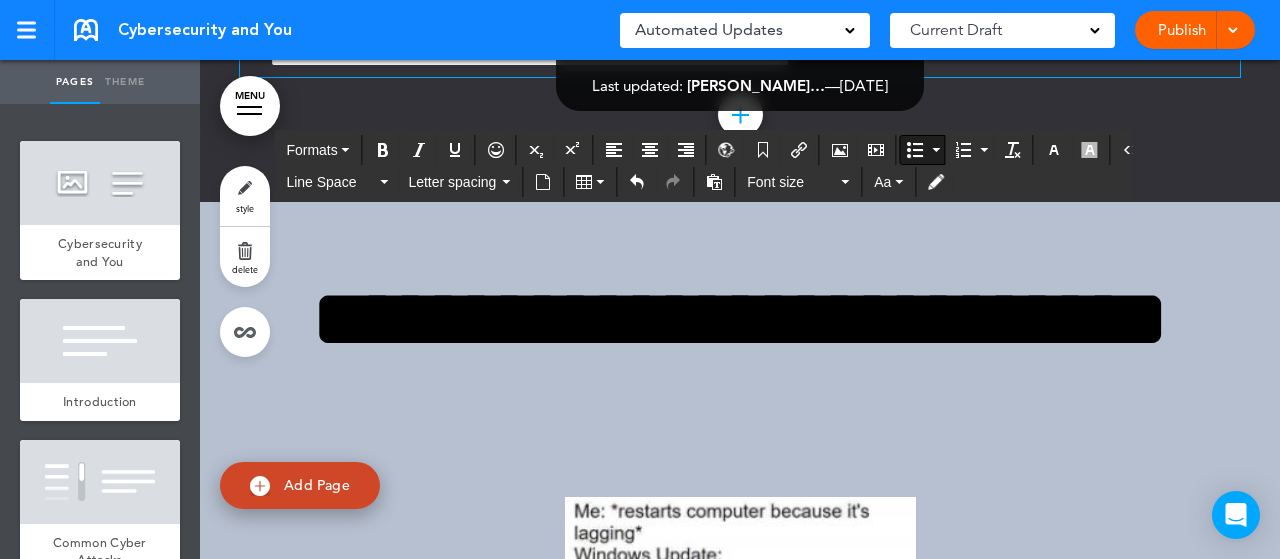 drag, startPoint x: 731, startPoint y: 305, endPoint x: 658, endPoint y: 303, distance: 73.02739 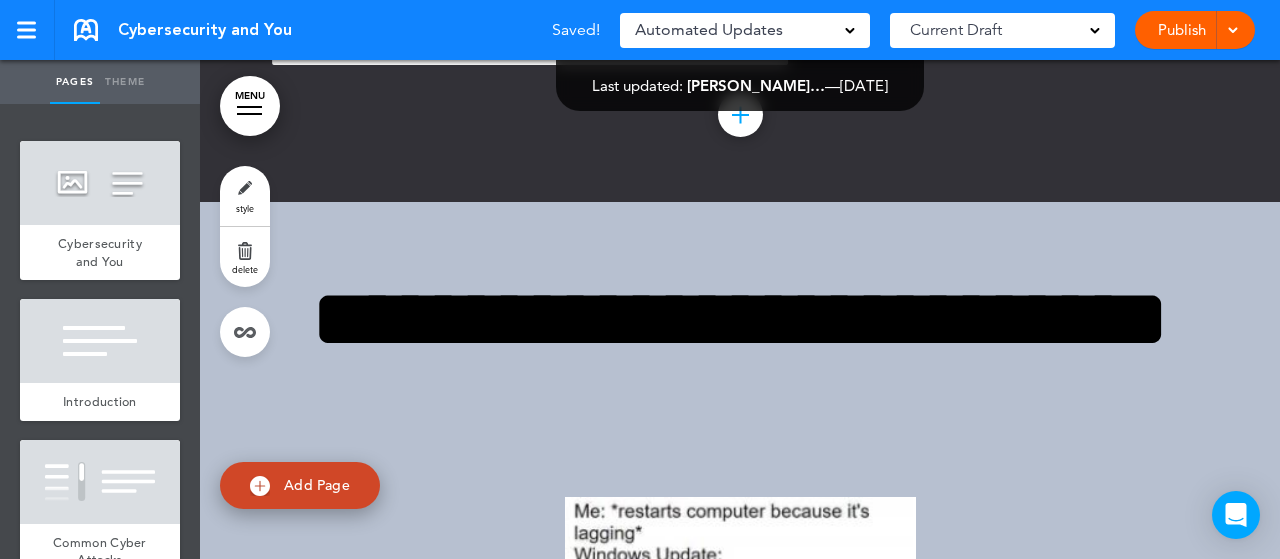 click at bounding box center (1230, 30) 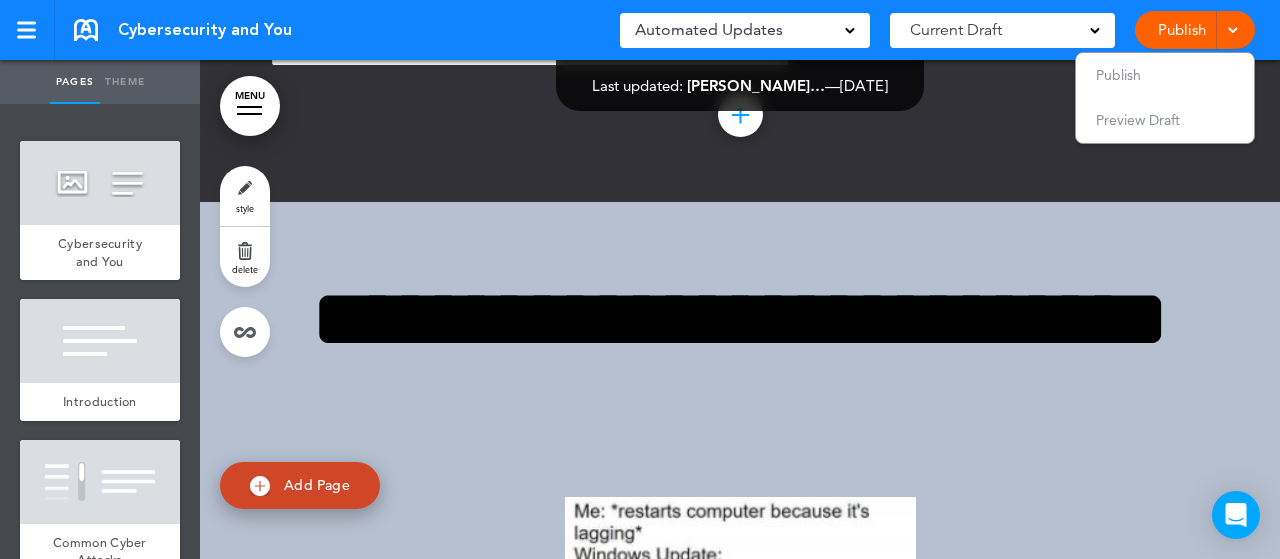 click on "Automated Updates
0" at bounding box center [745, 30] 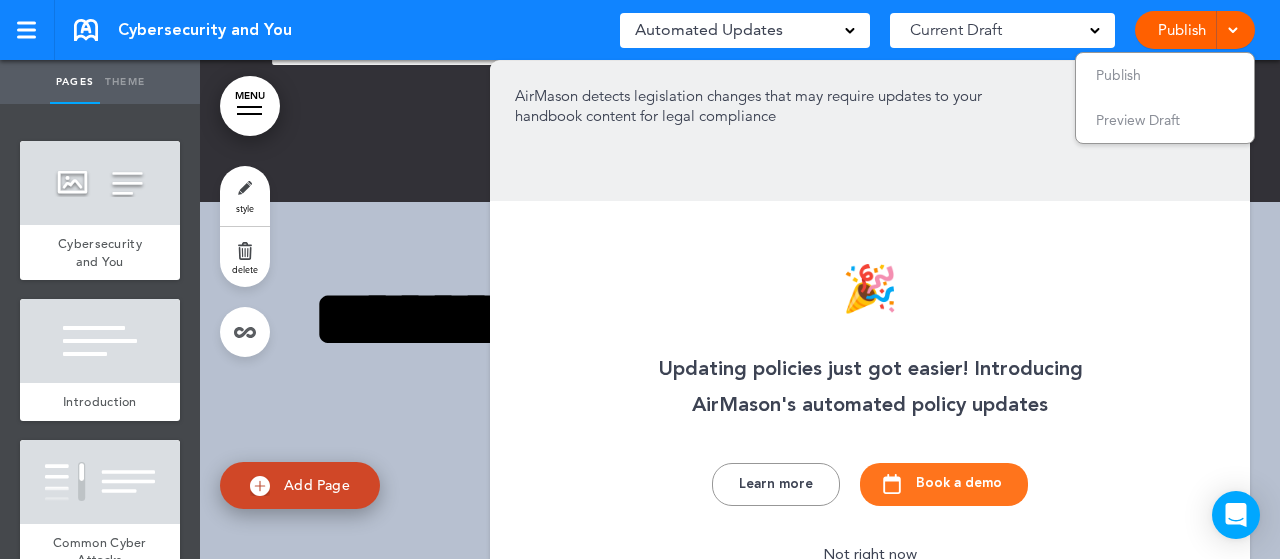 click on "Cybersecurity and You
Saved!
Automated Updates
0
Auto policy updates
🎉
Updating policies just got easier! Introducing
AirMason's automated policy updates
Learn more
Book a demo
Not right now" at bounding box center (640, 30) 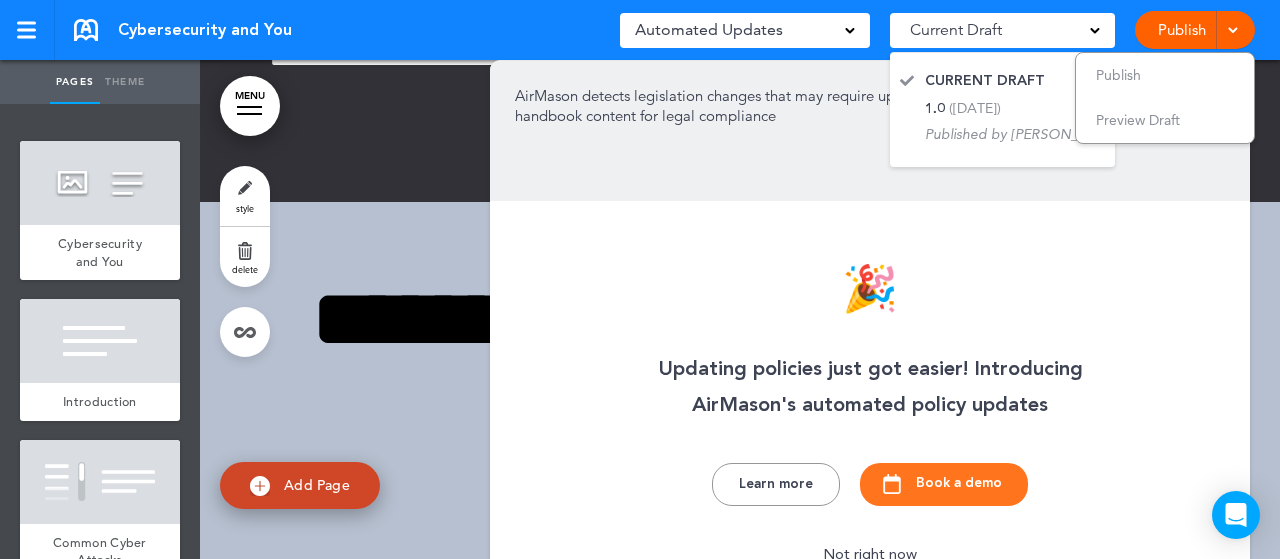 click on "Cybersecurity and You
Saved!
Automated Updates
0
Auto policy updates
🎉
Updating policies just got easier! Introducing
AirMason's automated policy updates
Learn more
Book a demo
Not right now" at bounding box center [640, 30] 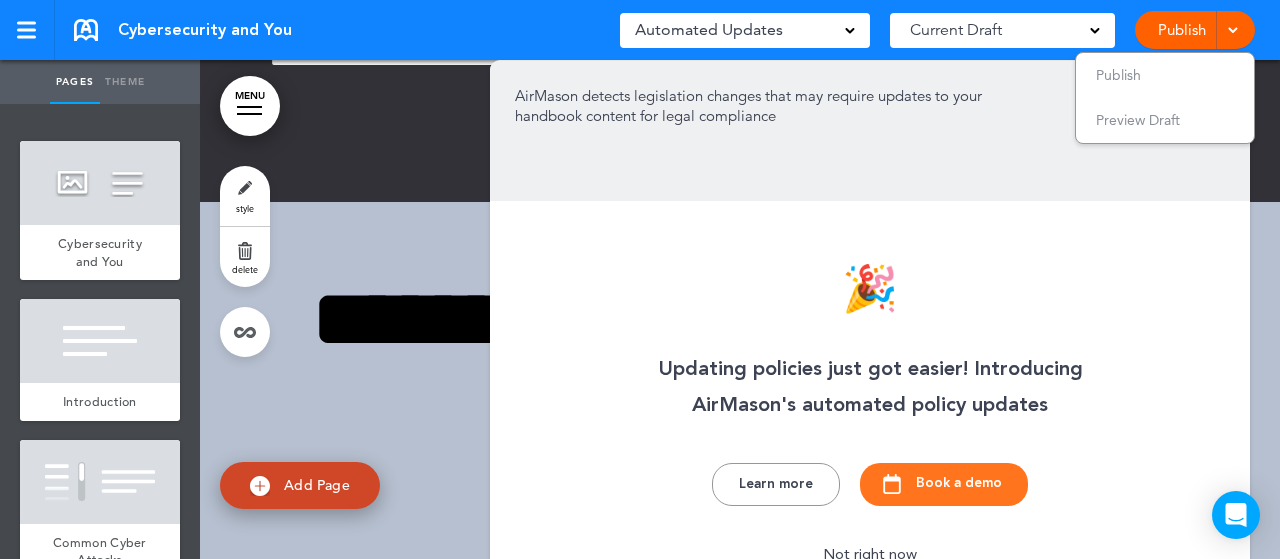 click on "Not right now" at bounding box center [870, 556] 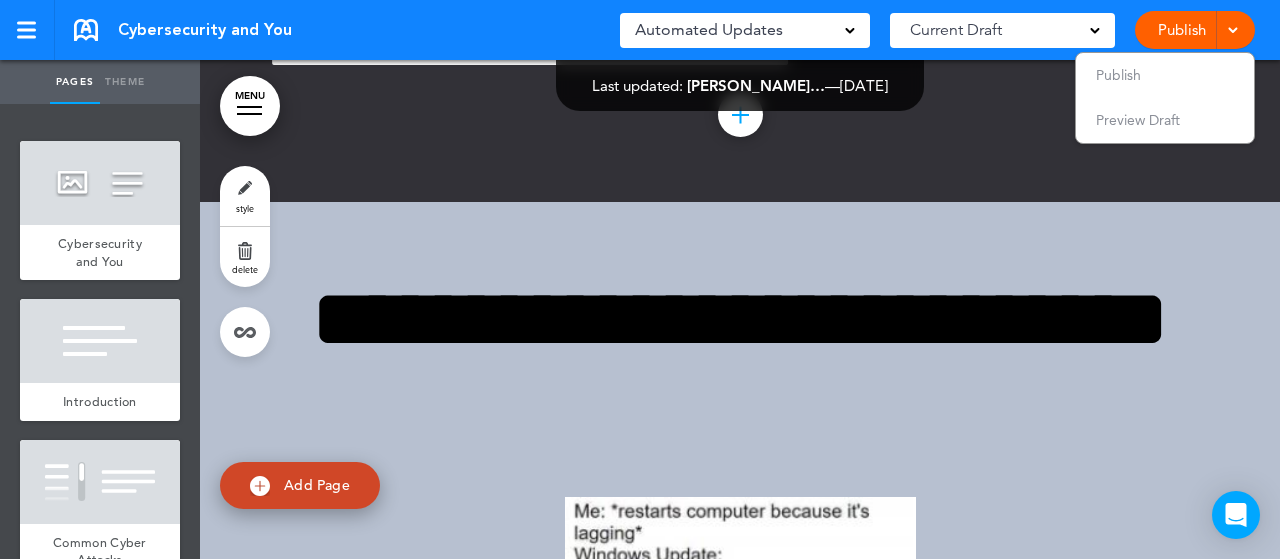 click on "Publish
Publish
Preview Draft" at bounding box center [1195, 30] 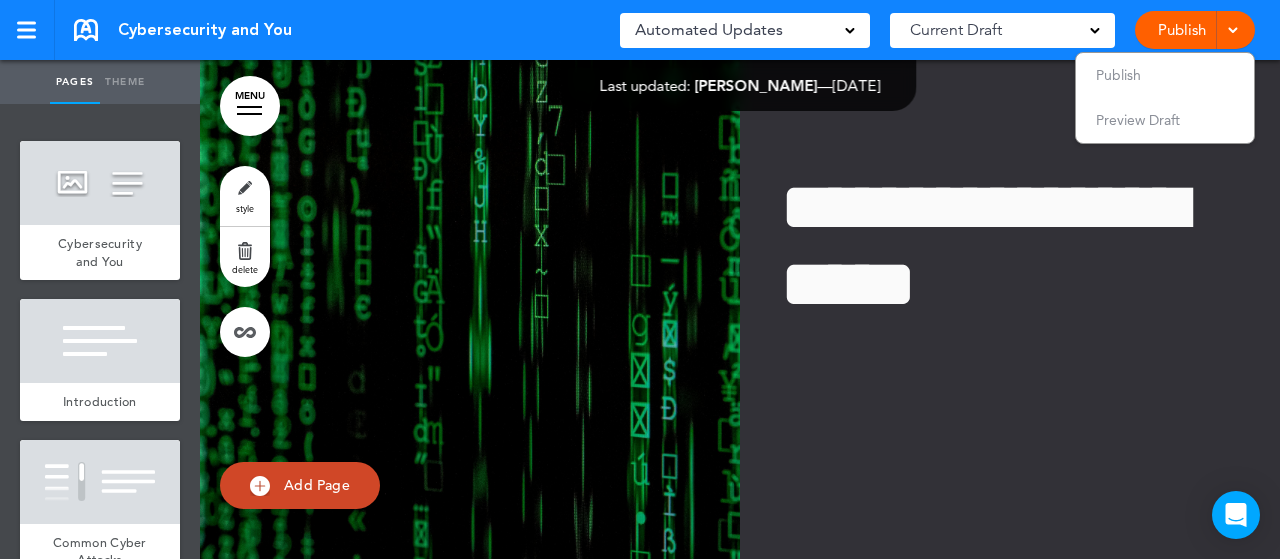scroll, scrollTop: 0, scrollLeft: 0, axis: both 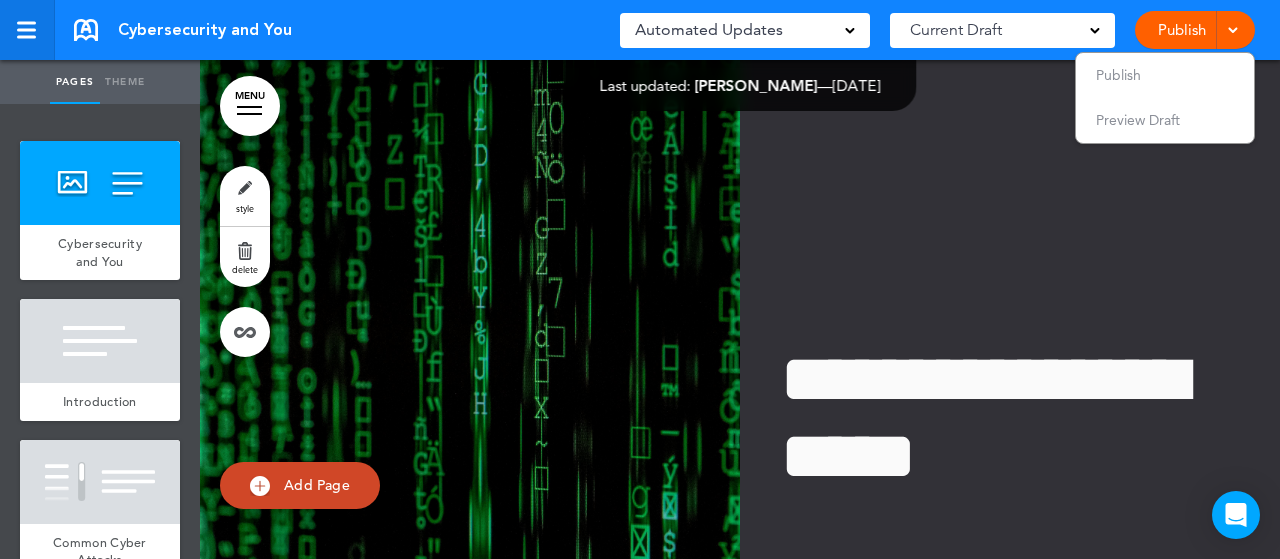 click at bounding box center [26, 30] 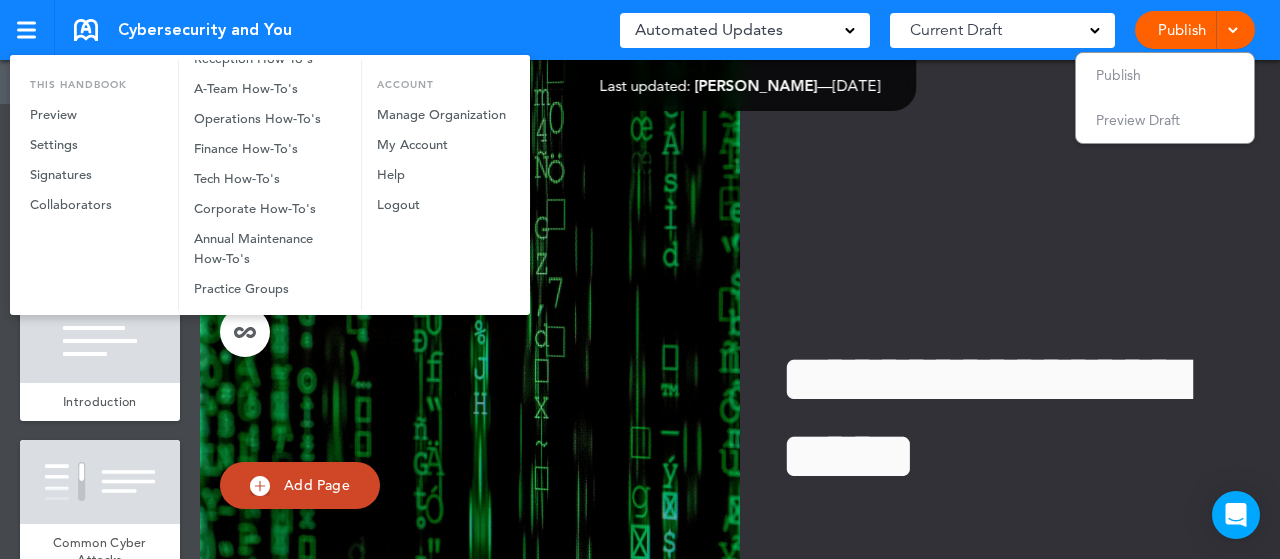 scroll, scrollTop: 93, scrollLeft: 0, axis: vertical 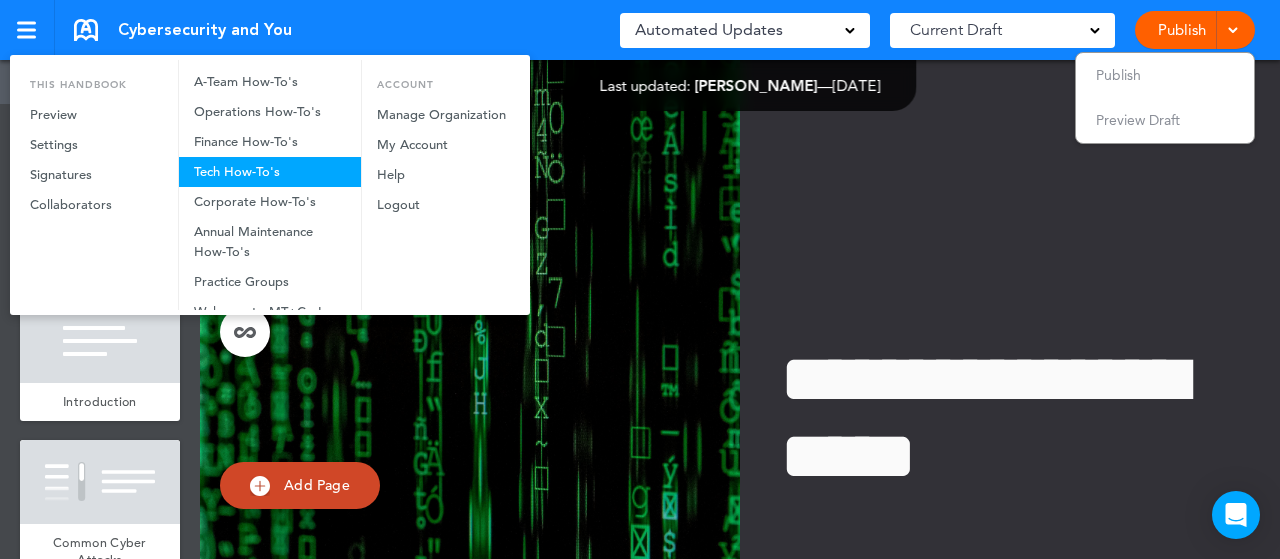 click on "Tech How-To's" at bounding box center (270, 172) 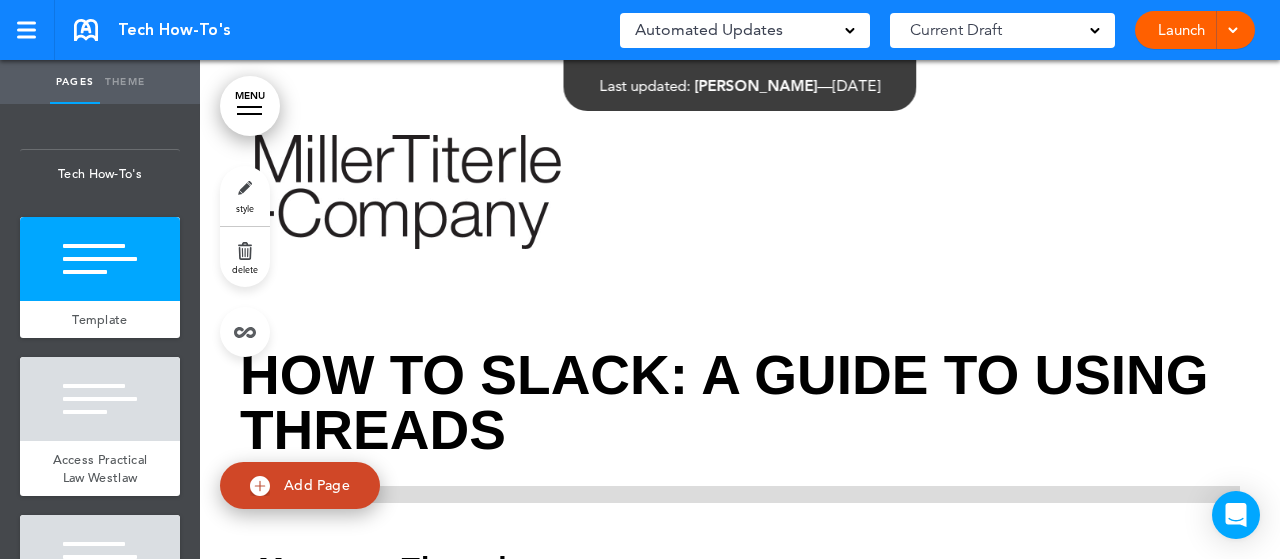 click at bounding box center [27, 30] 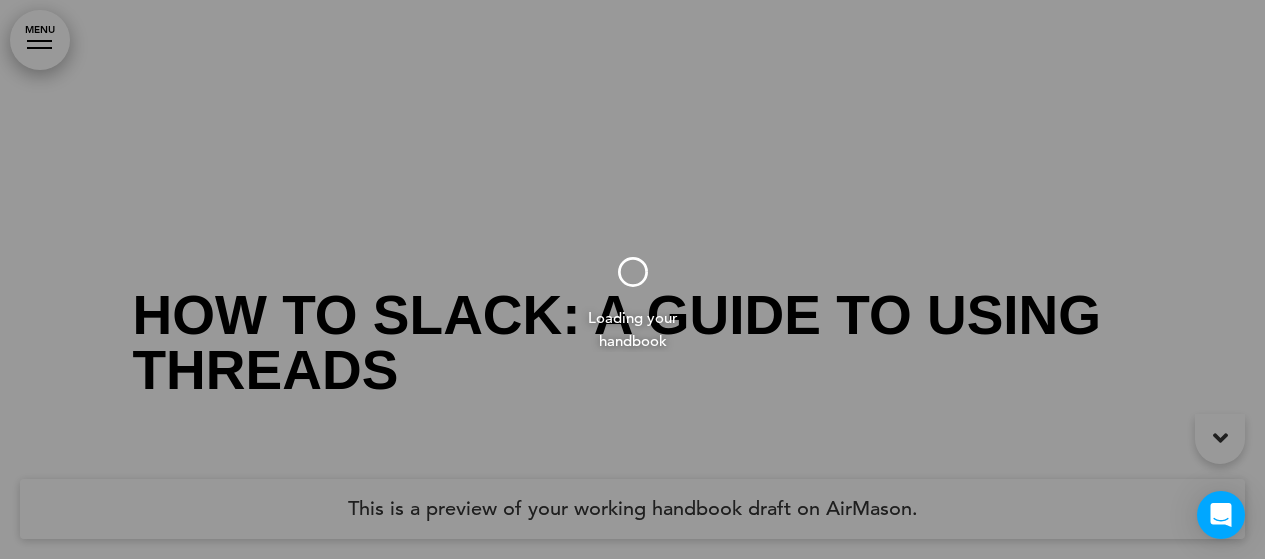scroll, scrollTop: 0, scrollLeft: 0, axis: both 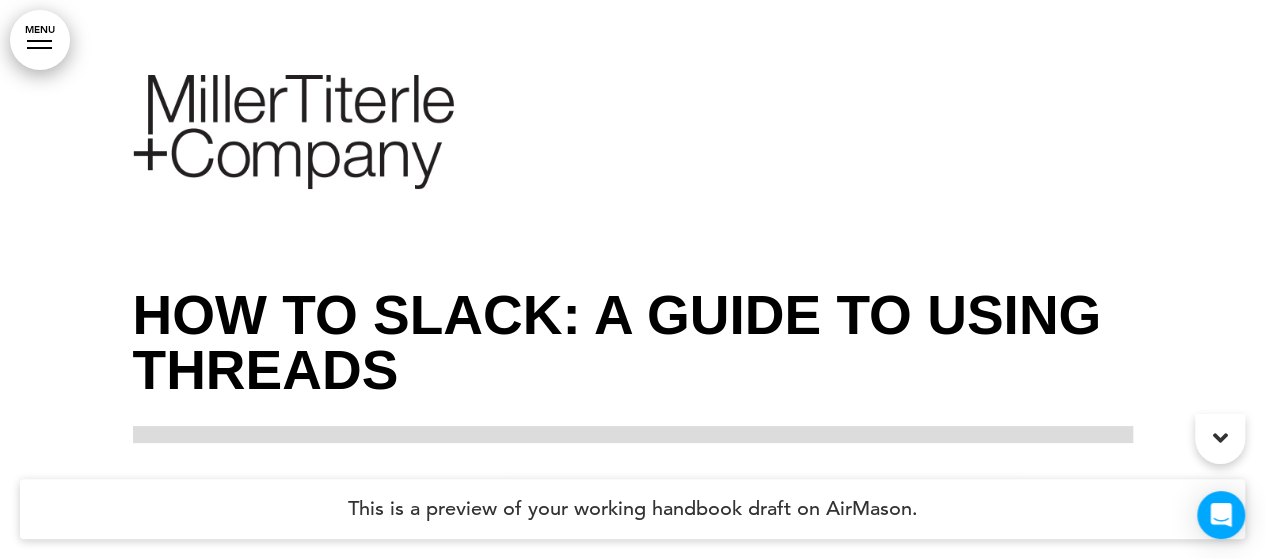 click on "MENU" at bounding box center [40, 40] 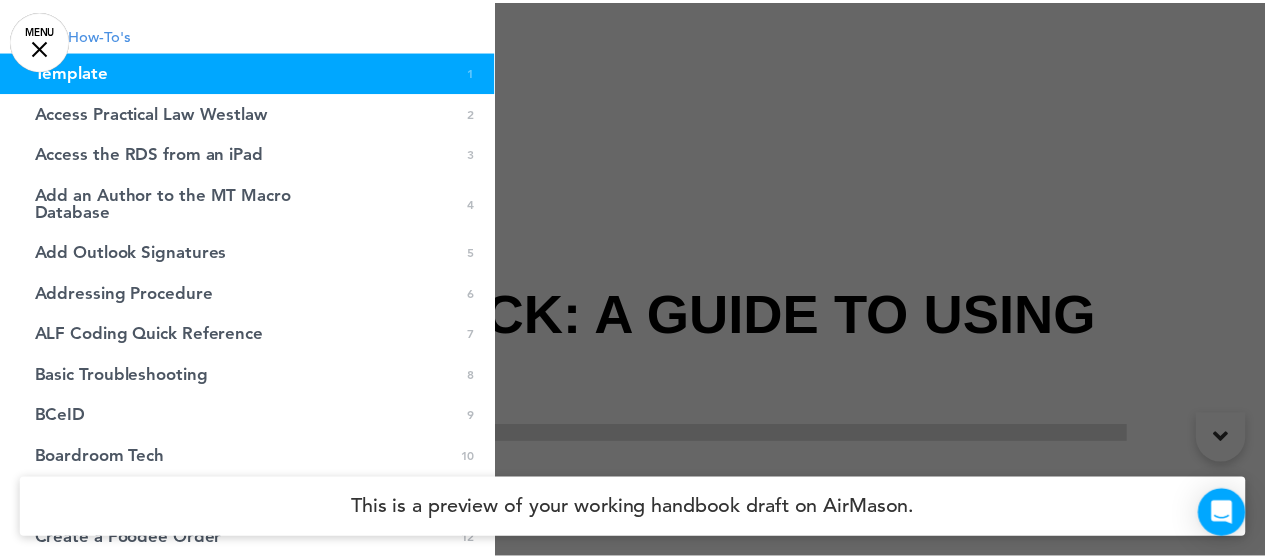 scroll, scrollTop: 0, scrollLeft: 0, axis: both 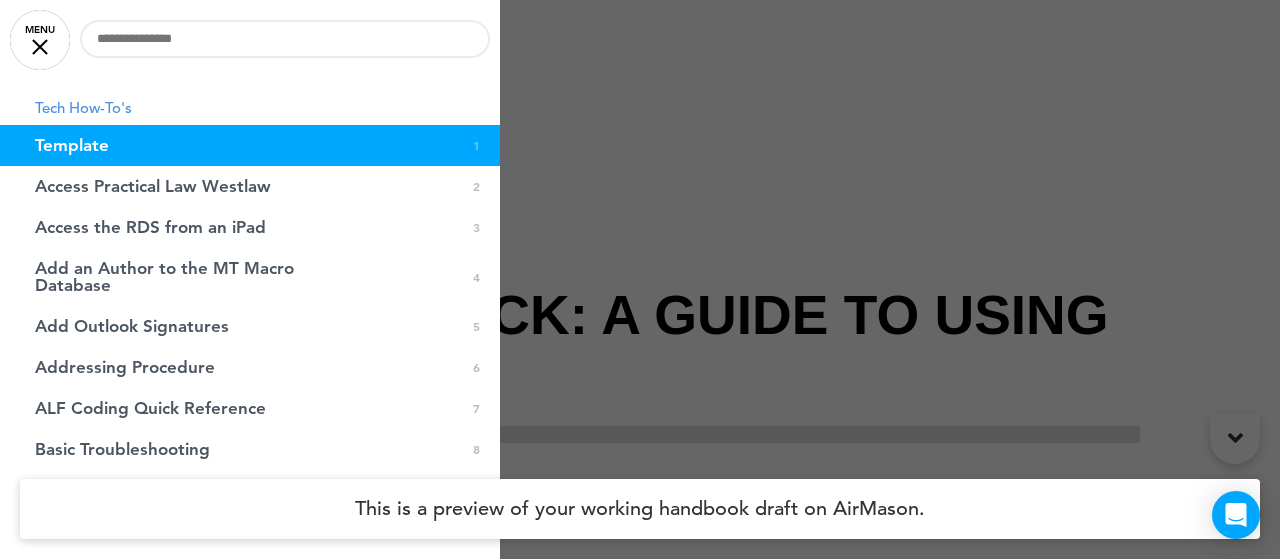click on "MENU" at bounding box center (40, 40) 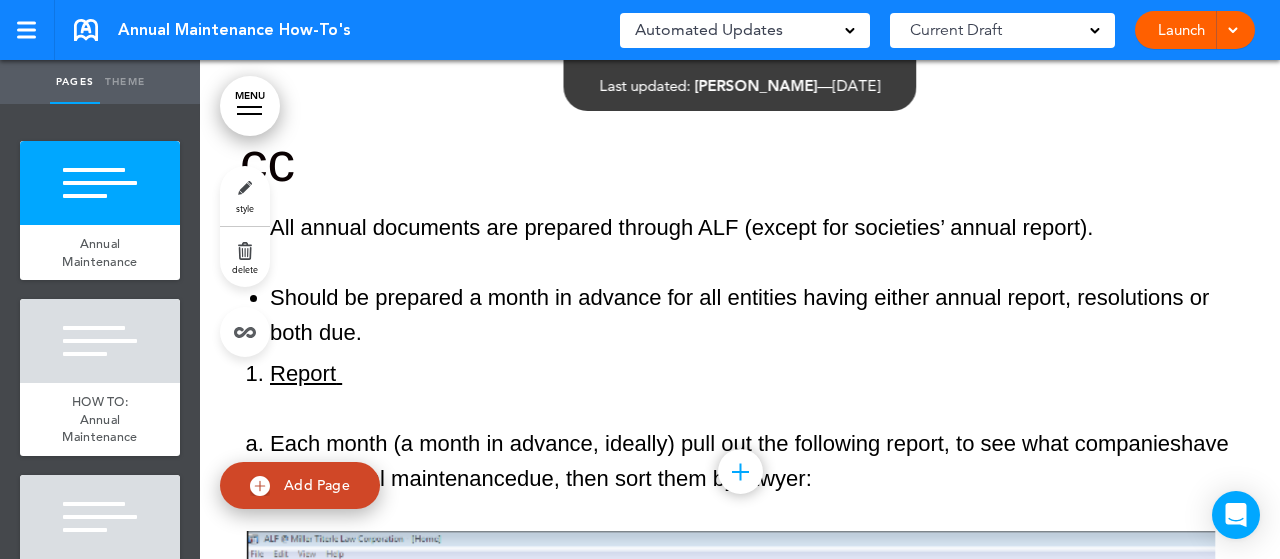 scroll, scrollTop: 0, scrollLeft: 0, axis: both 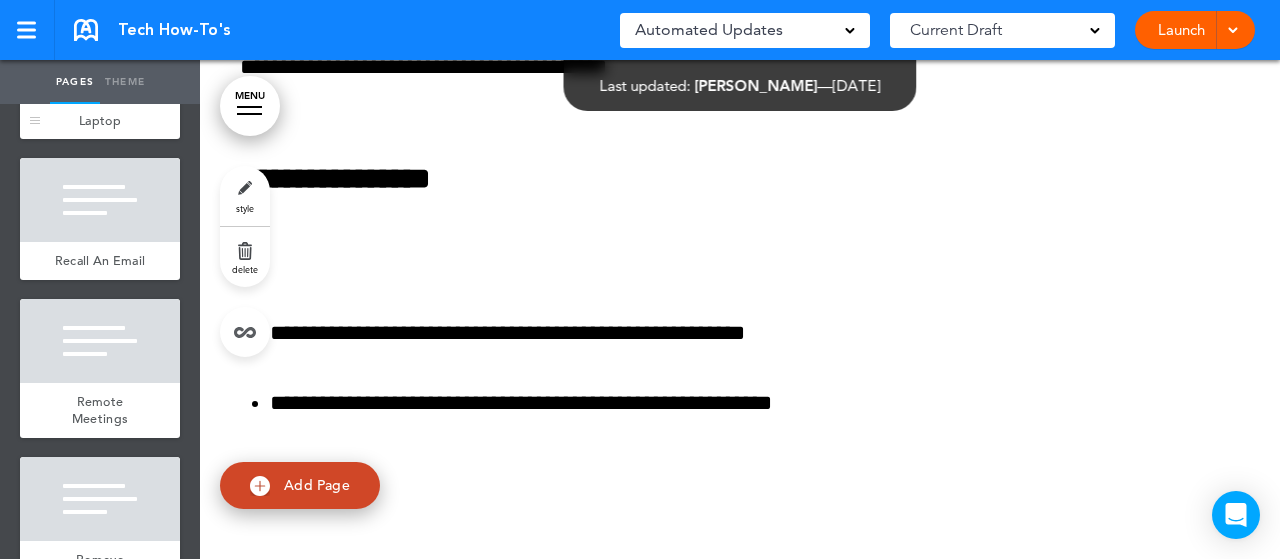 click at bounding box center [100, 60] 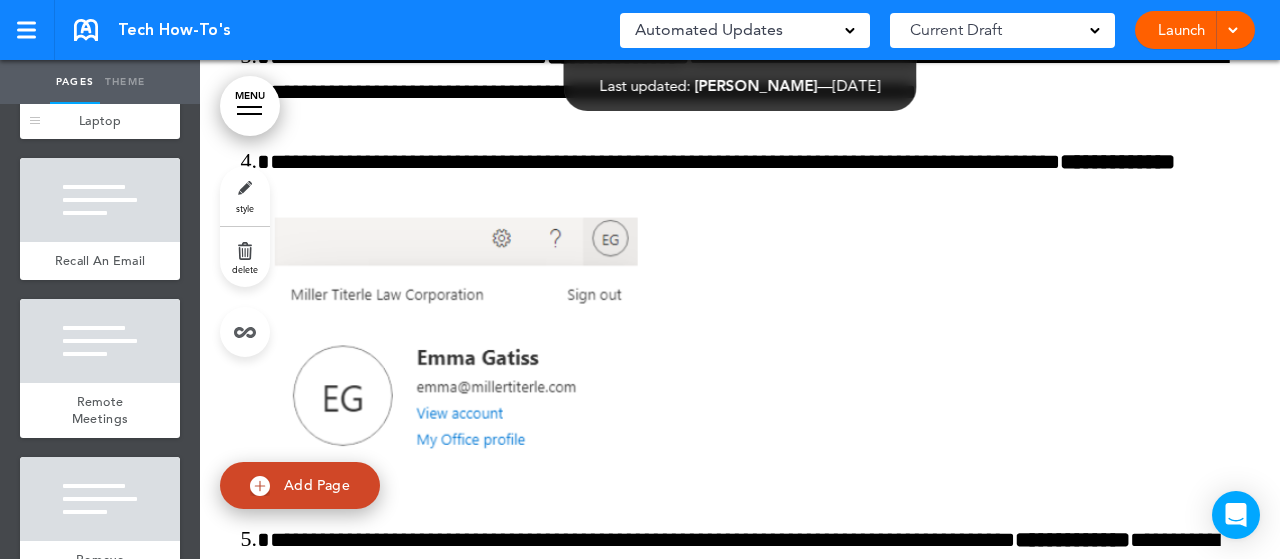 scroll, scrollTop: 93582, scrollLeft: 0, axis: vertical 